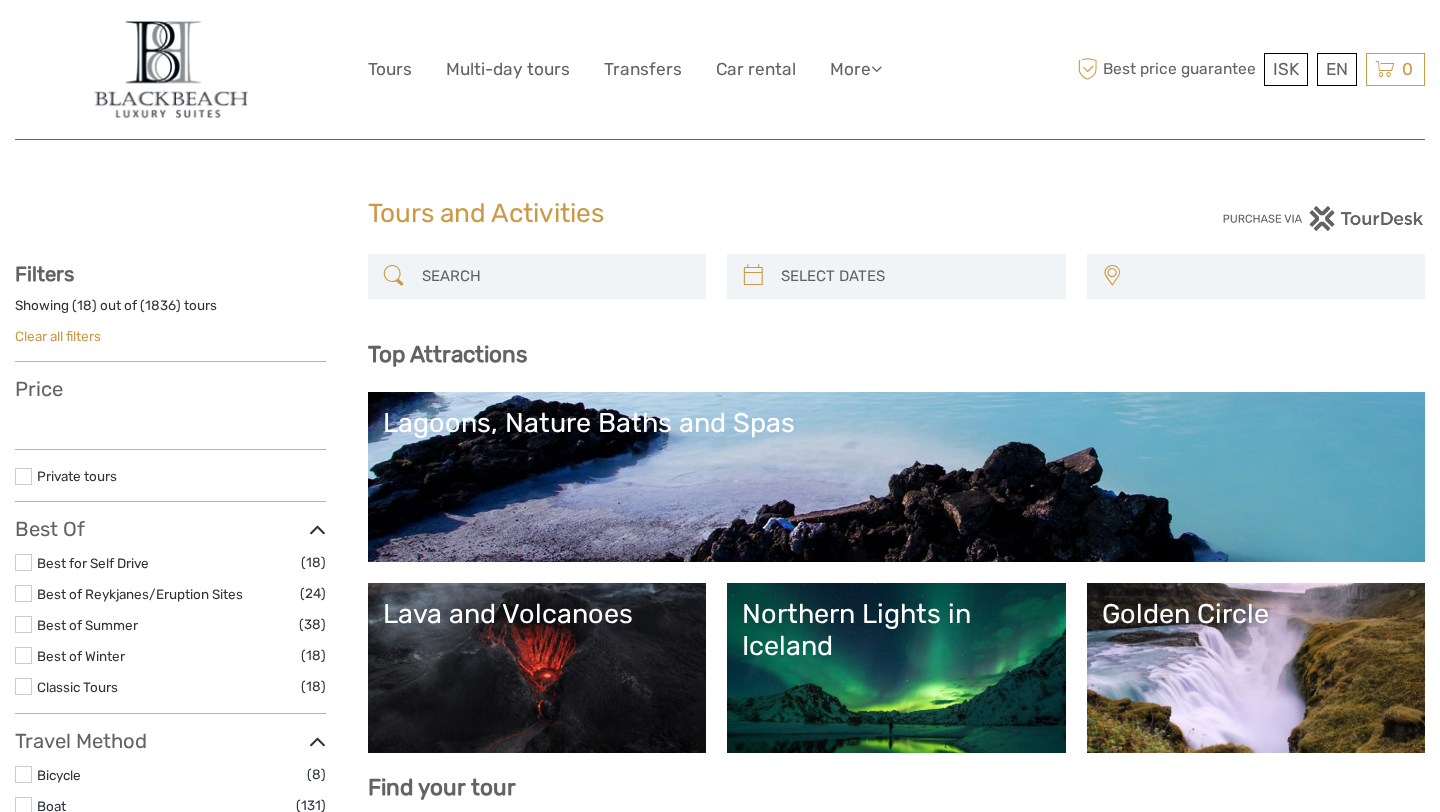 select 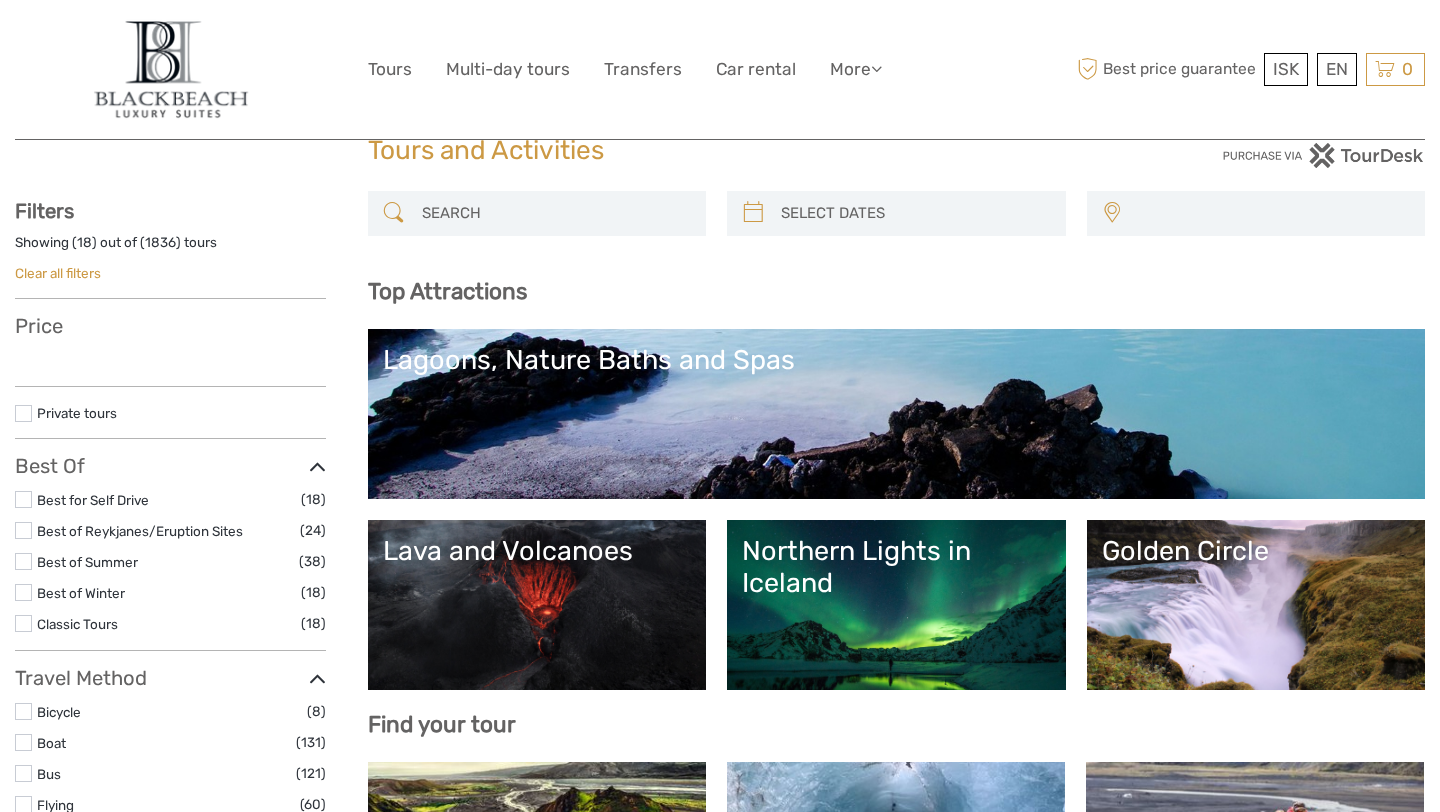 scroll, scrollTop: 135, scrollLeft: 0, axis: vertical 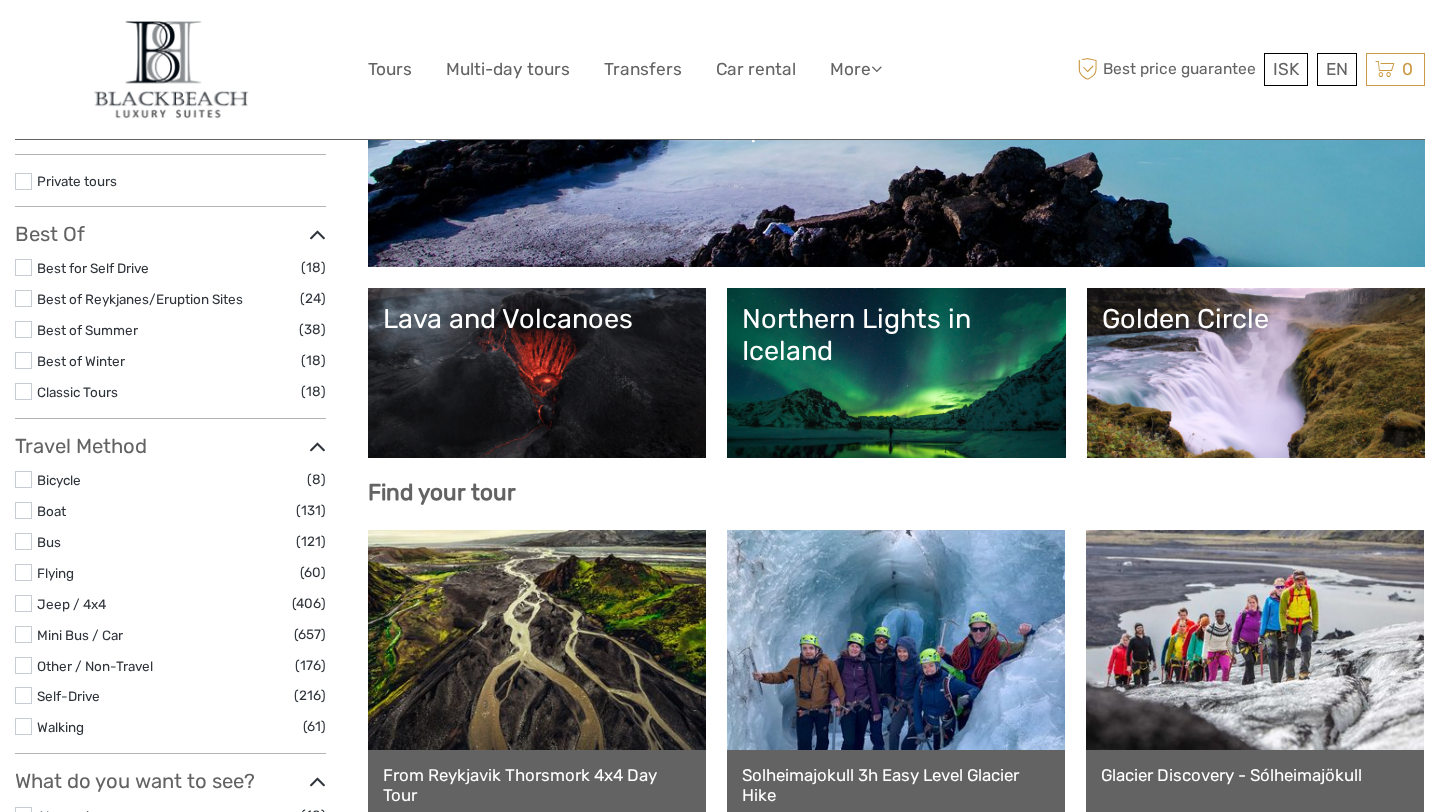 select 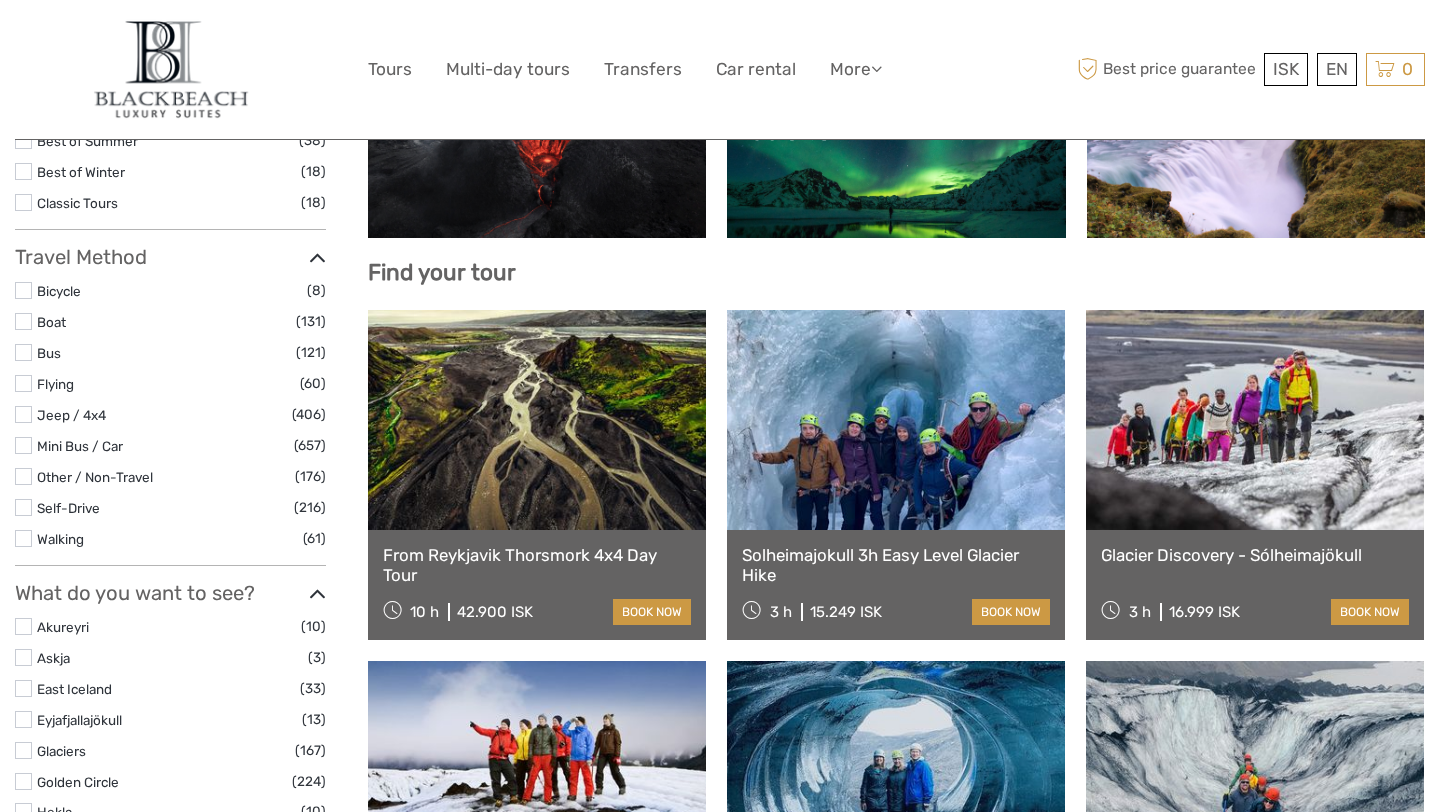 scroll, scrollTop: 559, scrollLeft: 0, axis: vertical 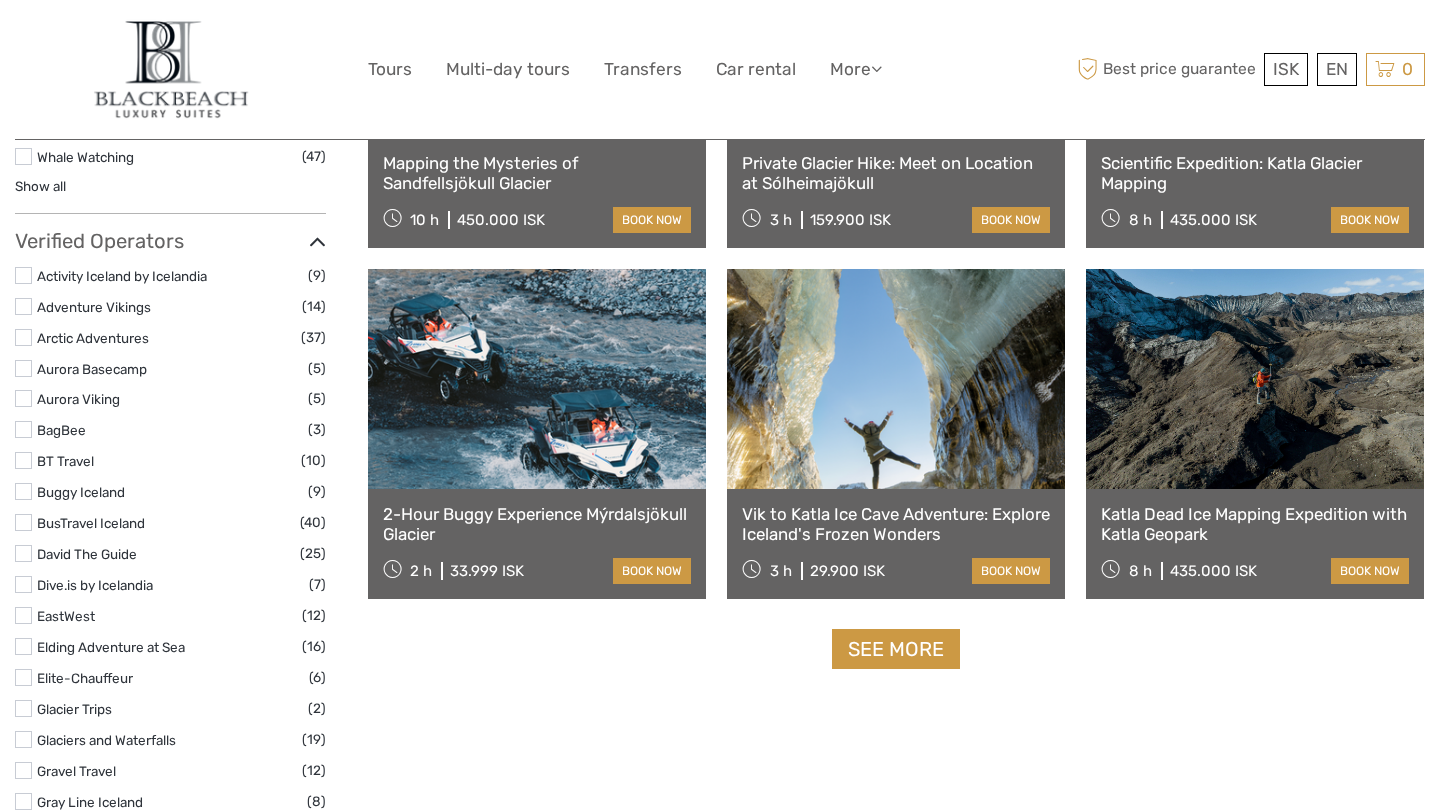 click at bounding box center (896, 379) 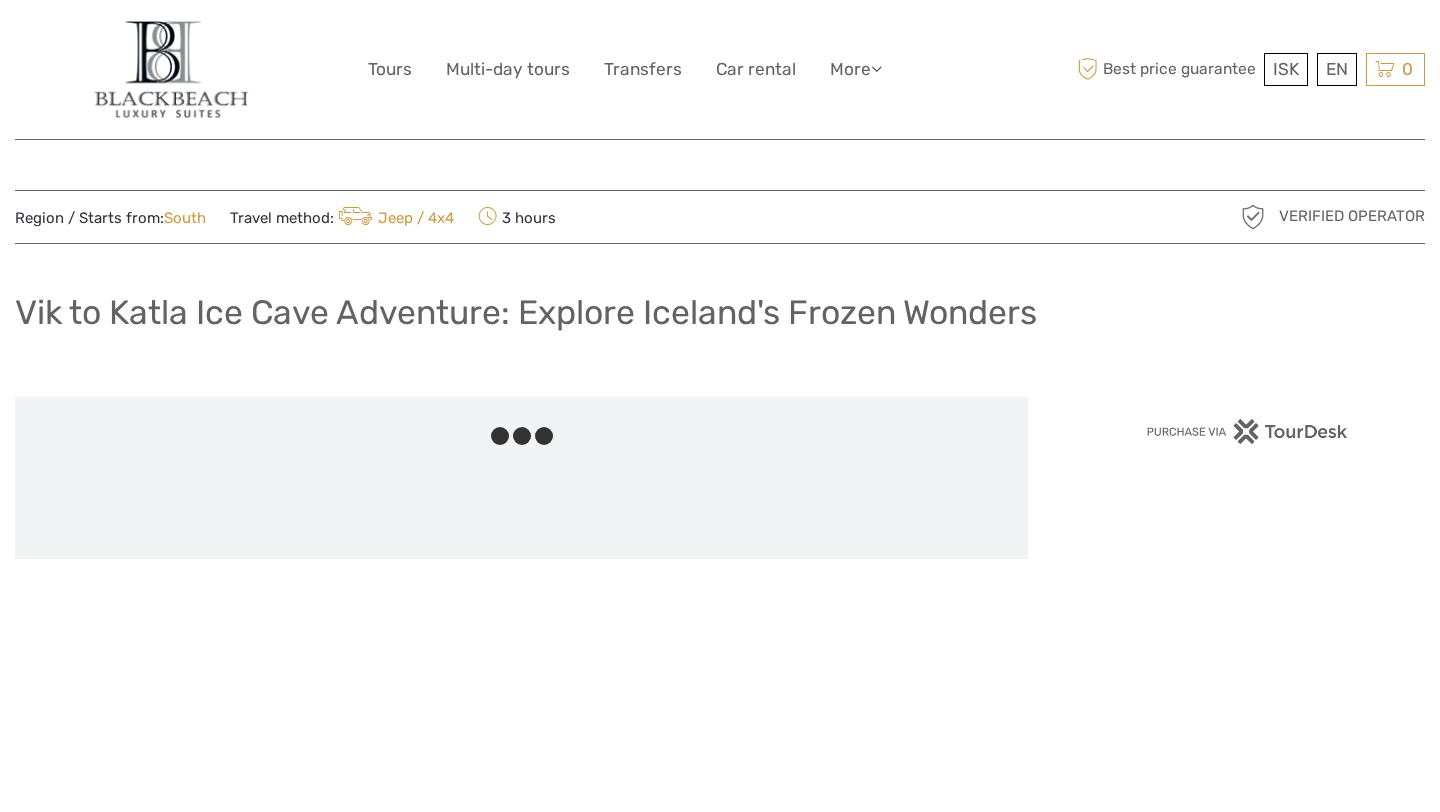 scroll, scrollTop: 0, scrollLeft: 0, axis: both 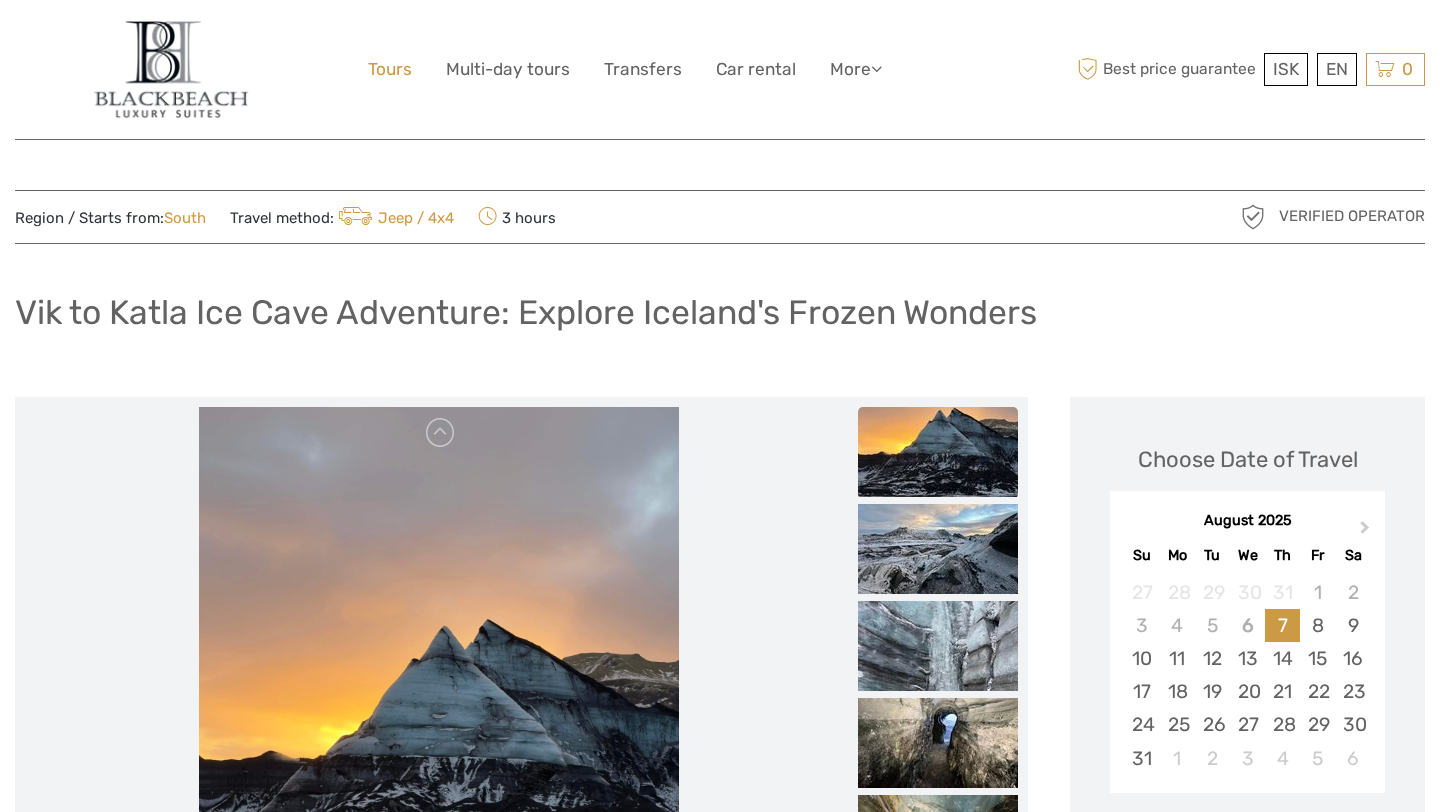 click on "Tours" at bounding box center (390, 69) 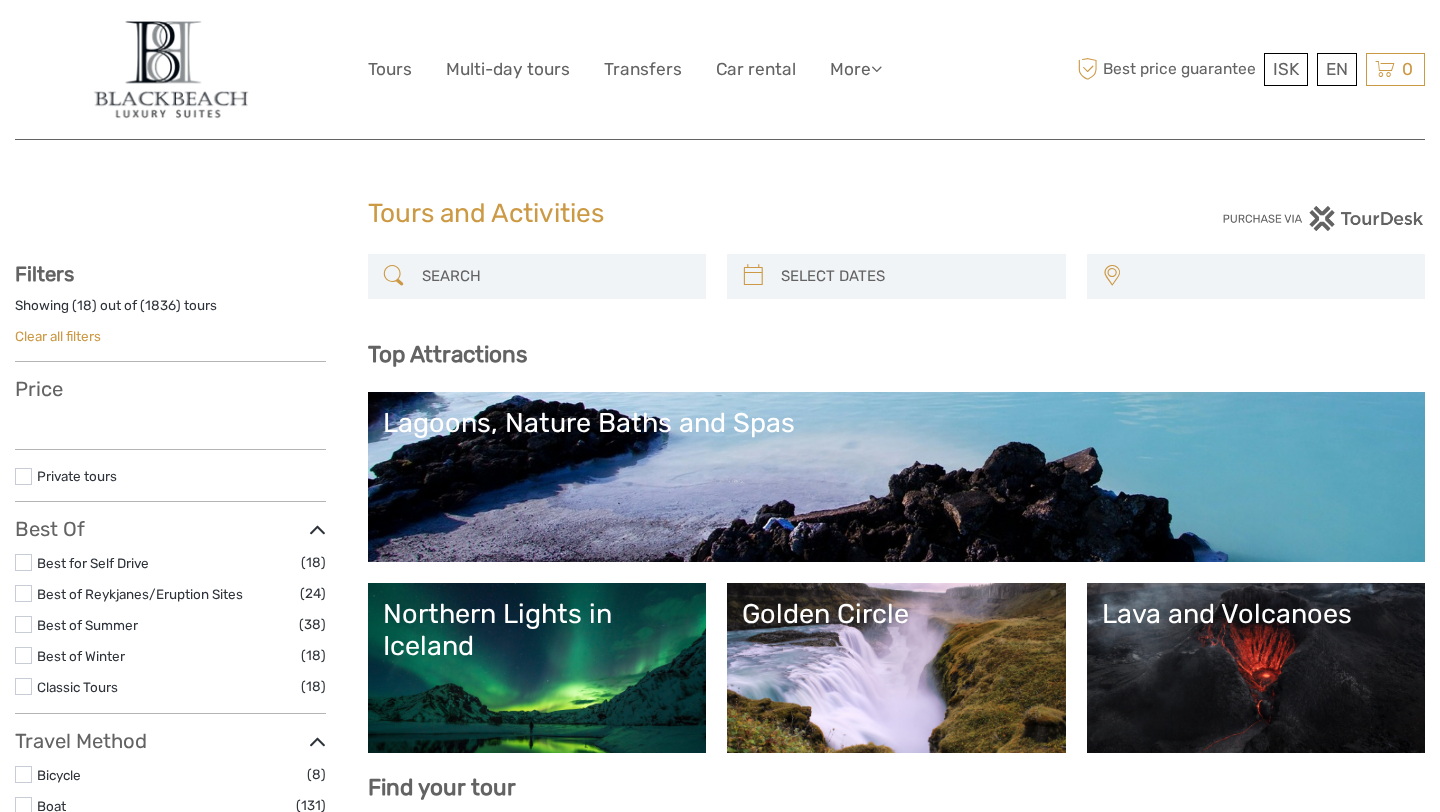 select 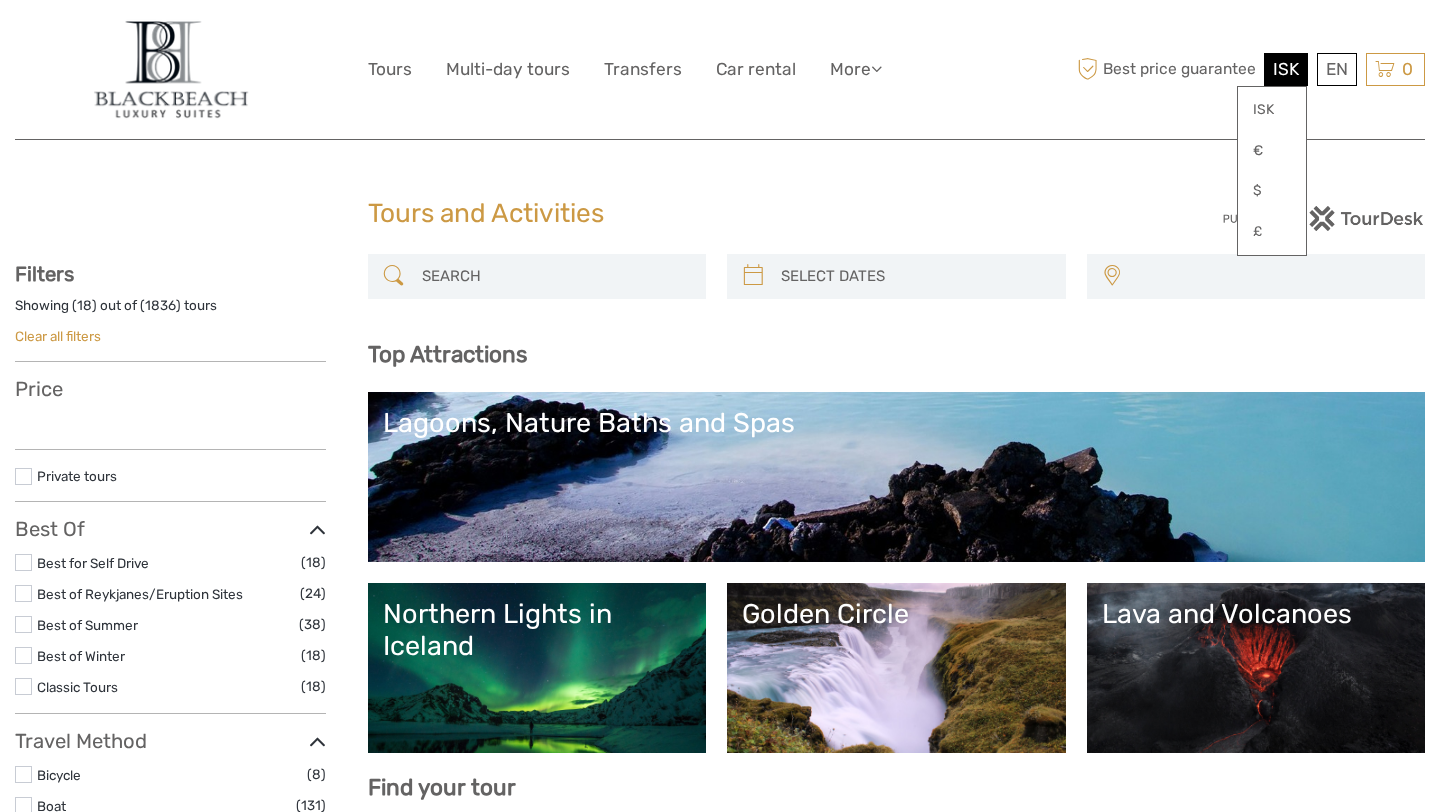 scroll, scrollTop: 0, scrollLeft: 0, axis: both 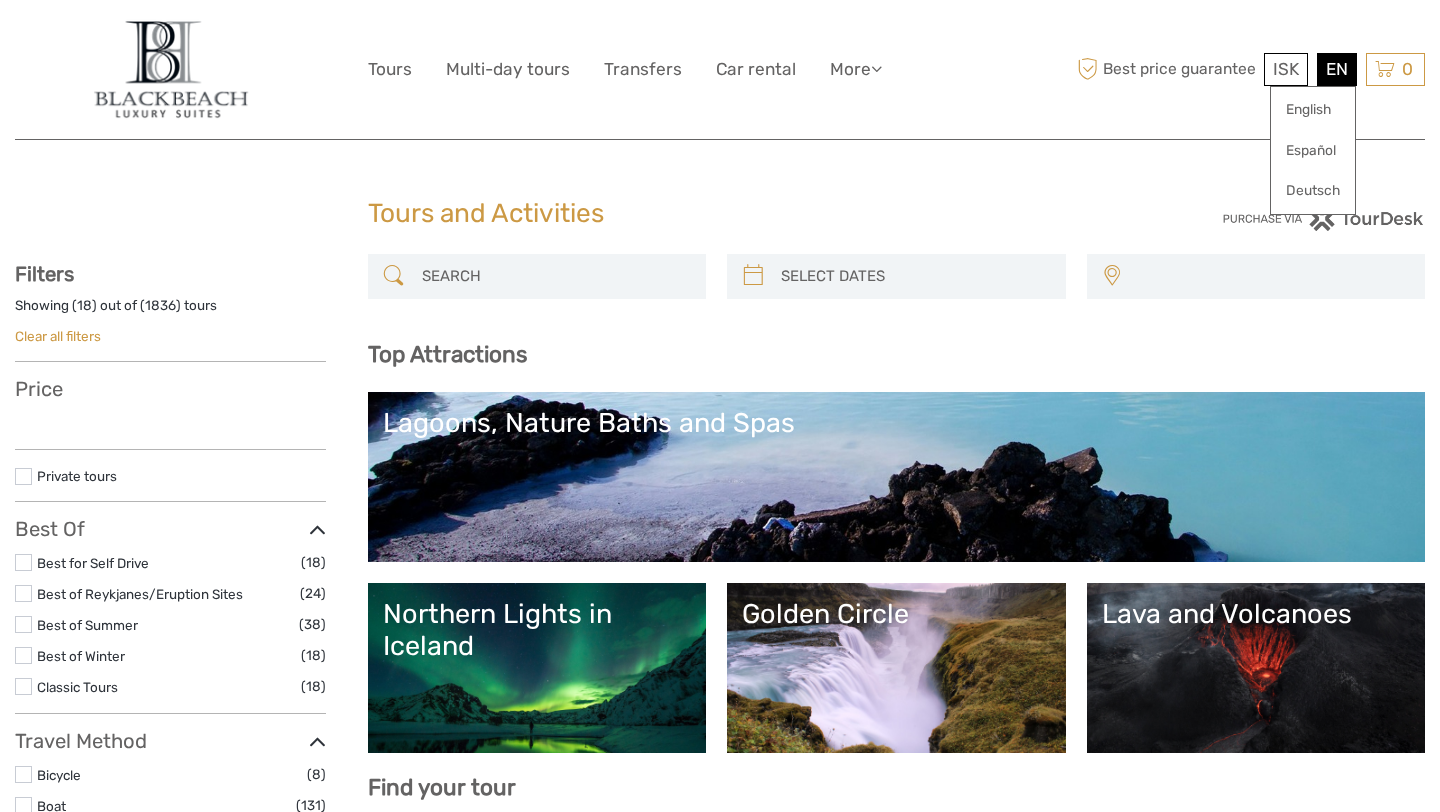 select 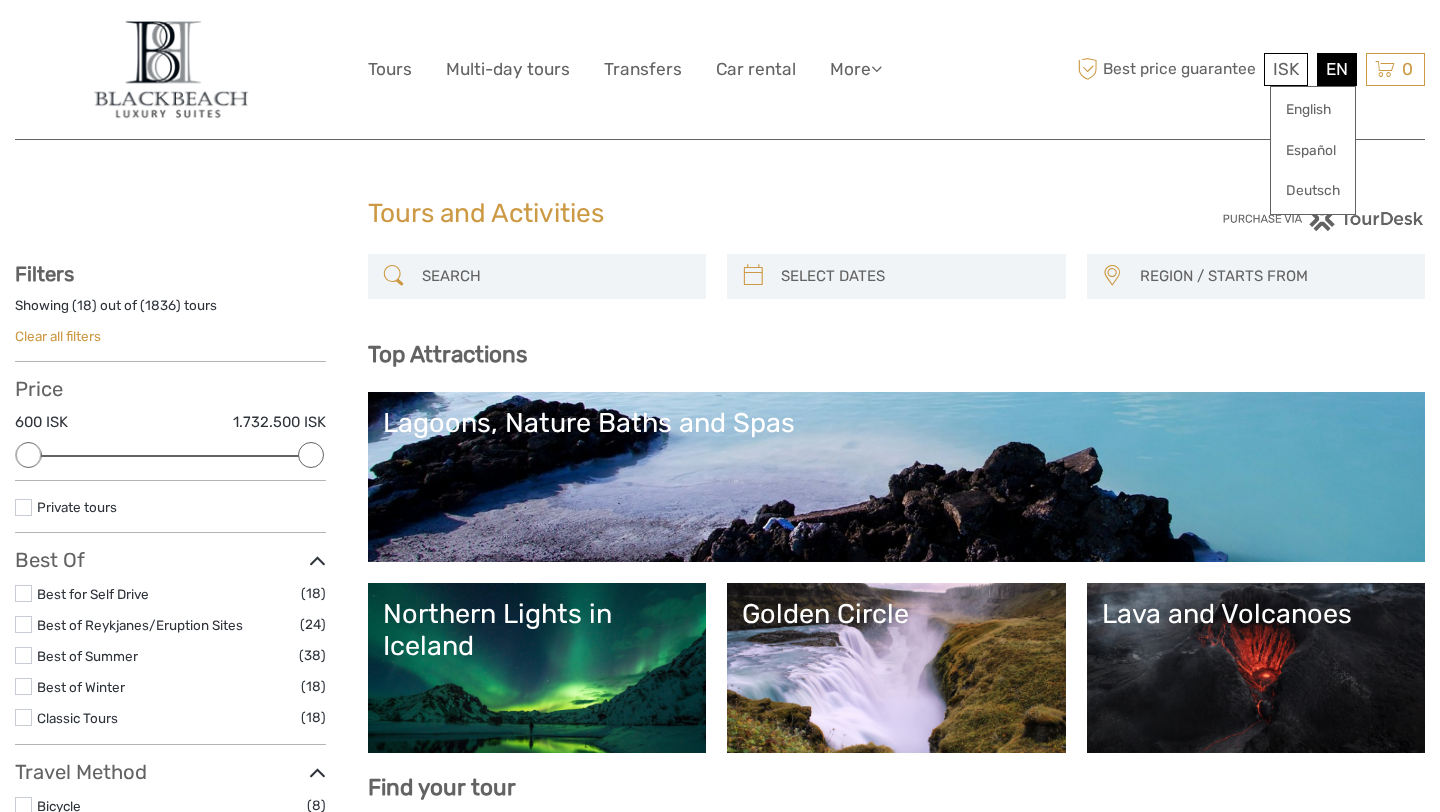 click on "EN
English
Español
Deutsch" at bounding box center (1337, 69) 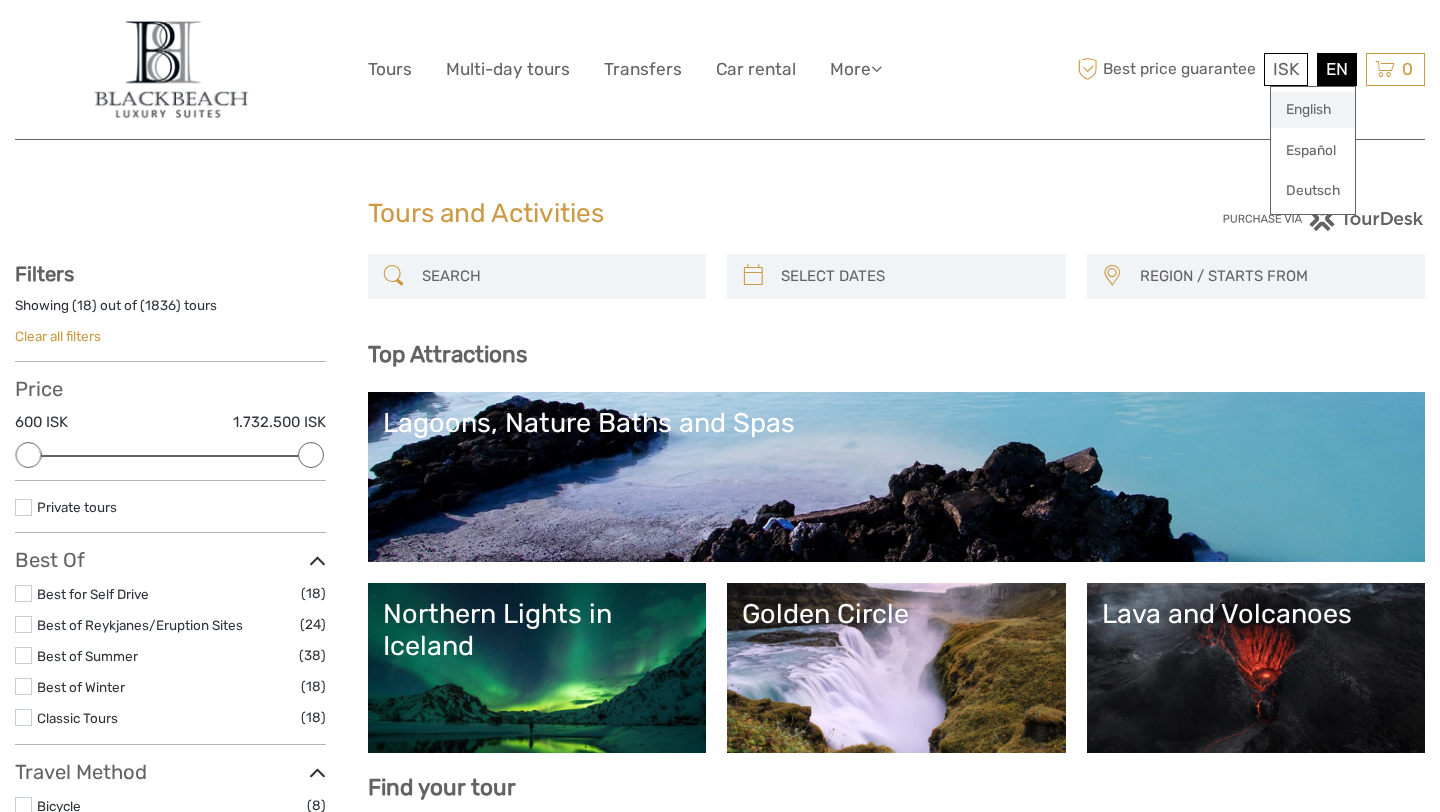 click on "English" at bounding box center [1313, 110] 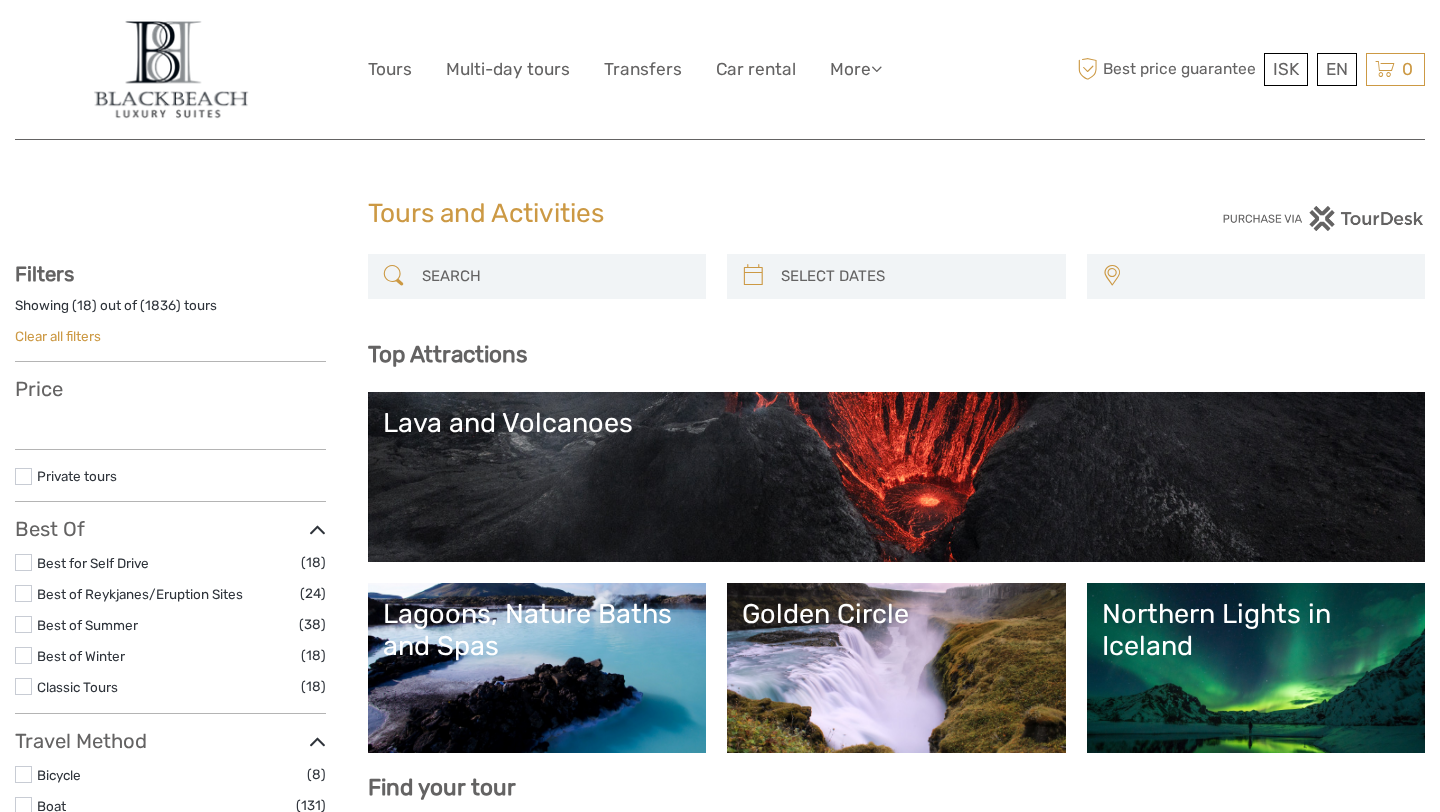 select 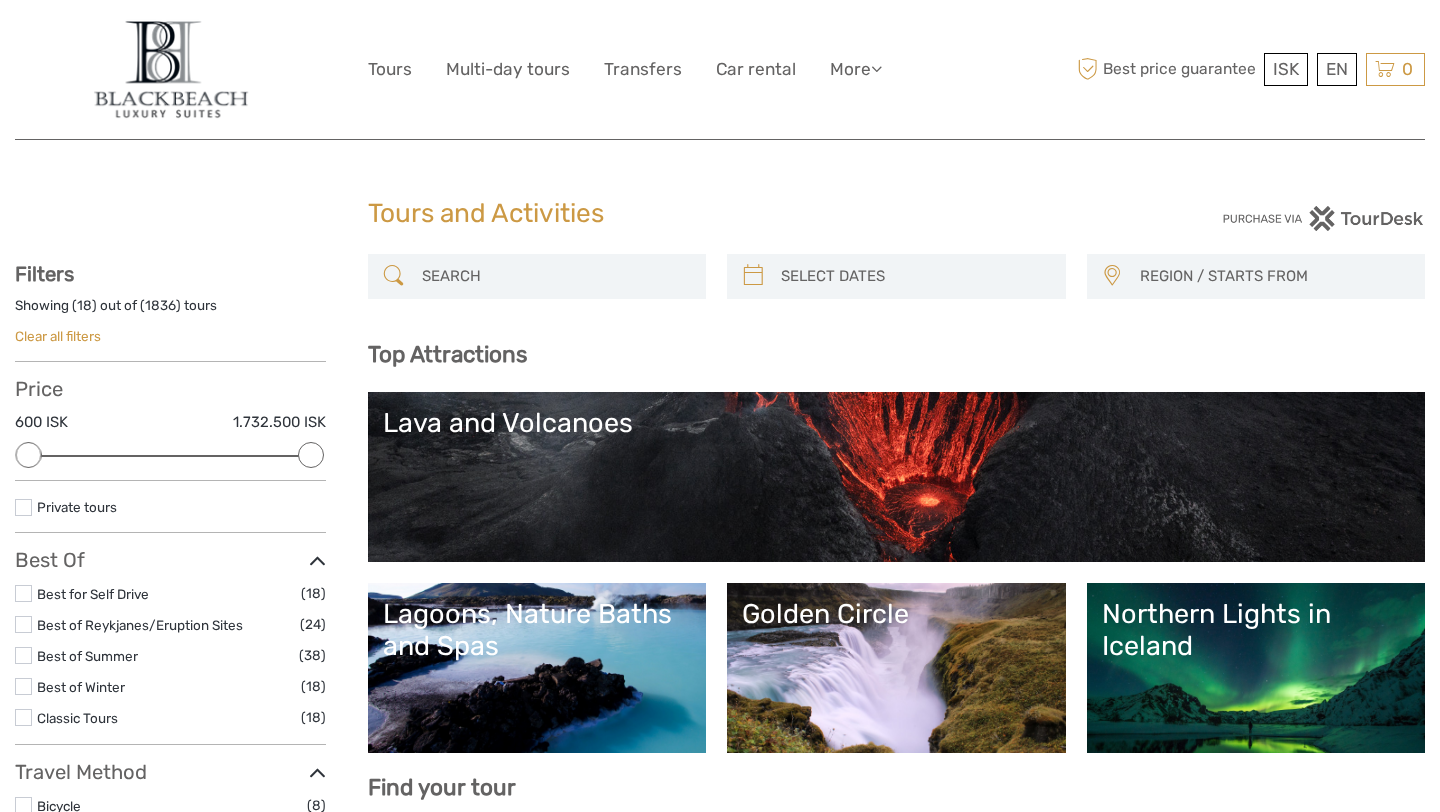 scroll, scrollTop: 0, scrollLeft: 0, axis: both 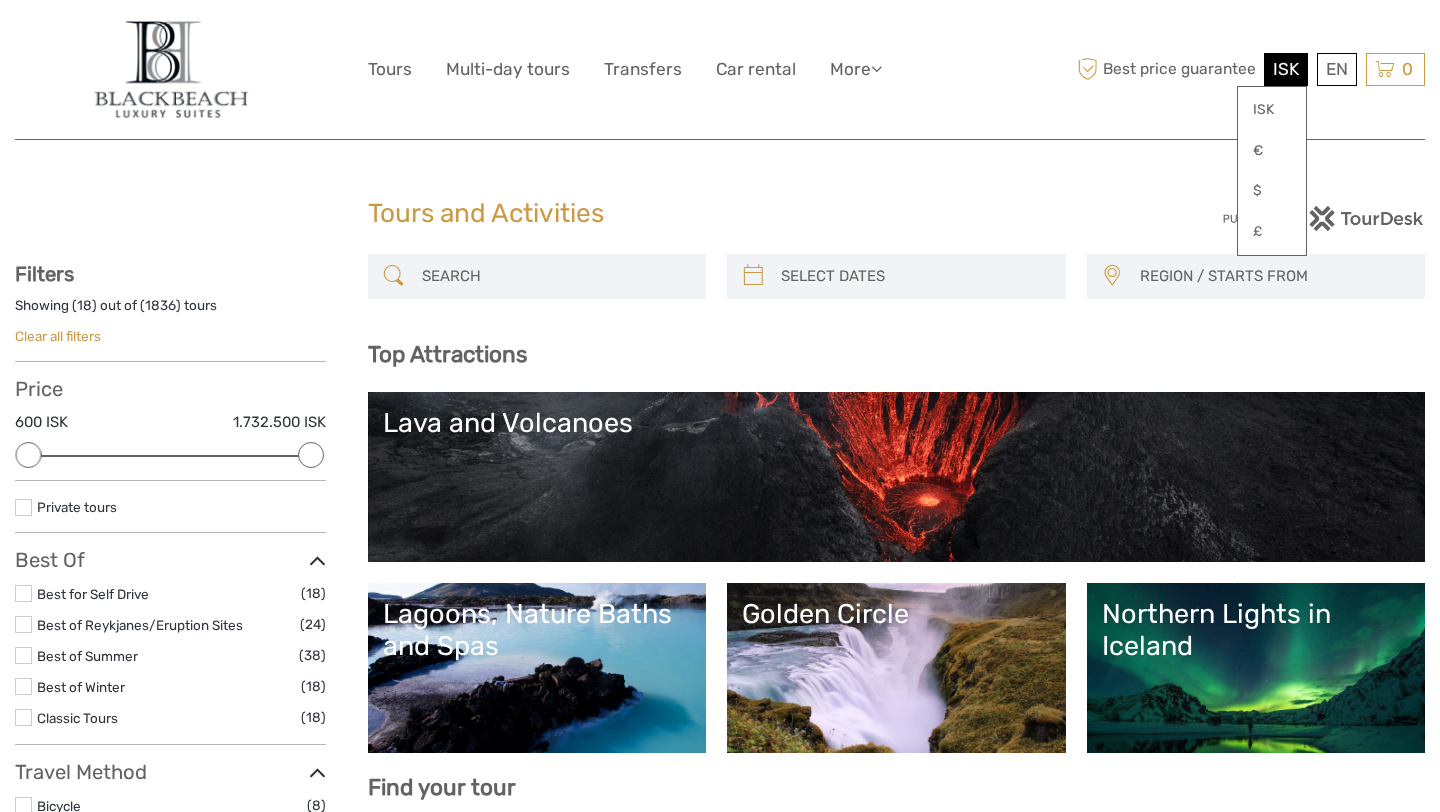 click on "ISK" at bounding box center [1286, 69] 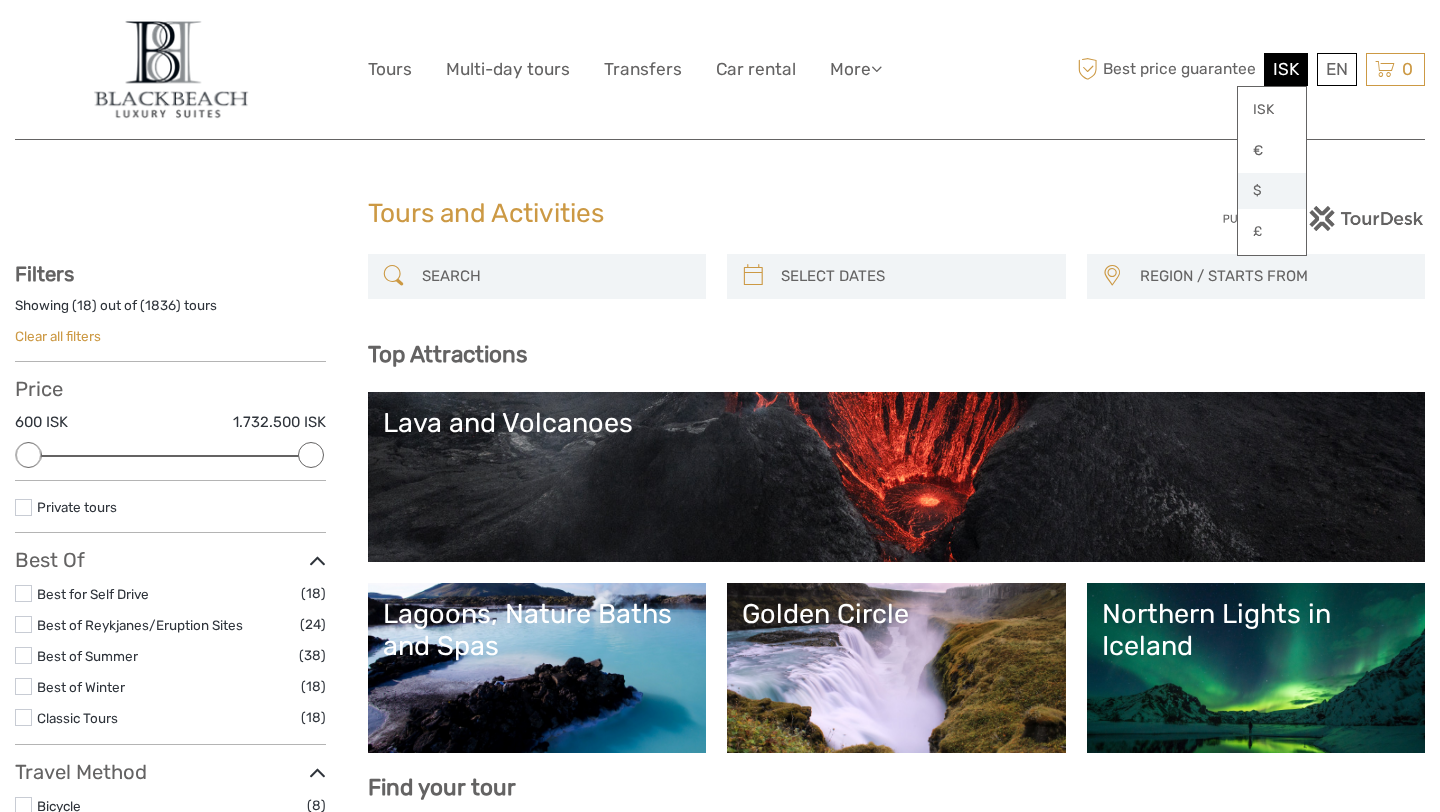 click on "$" at bounding box center (1272, 191) 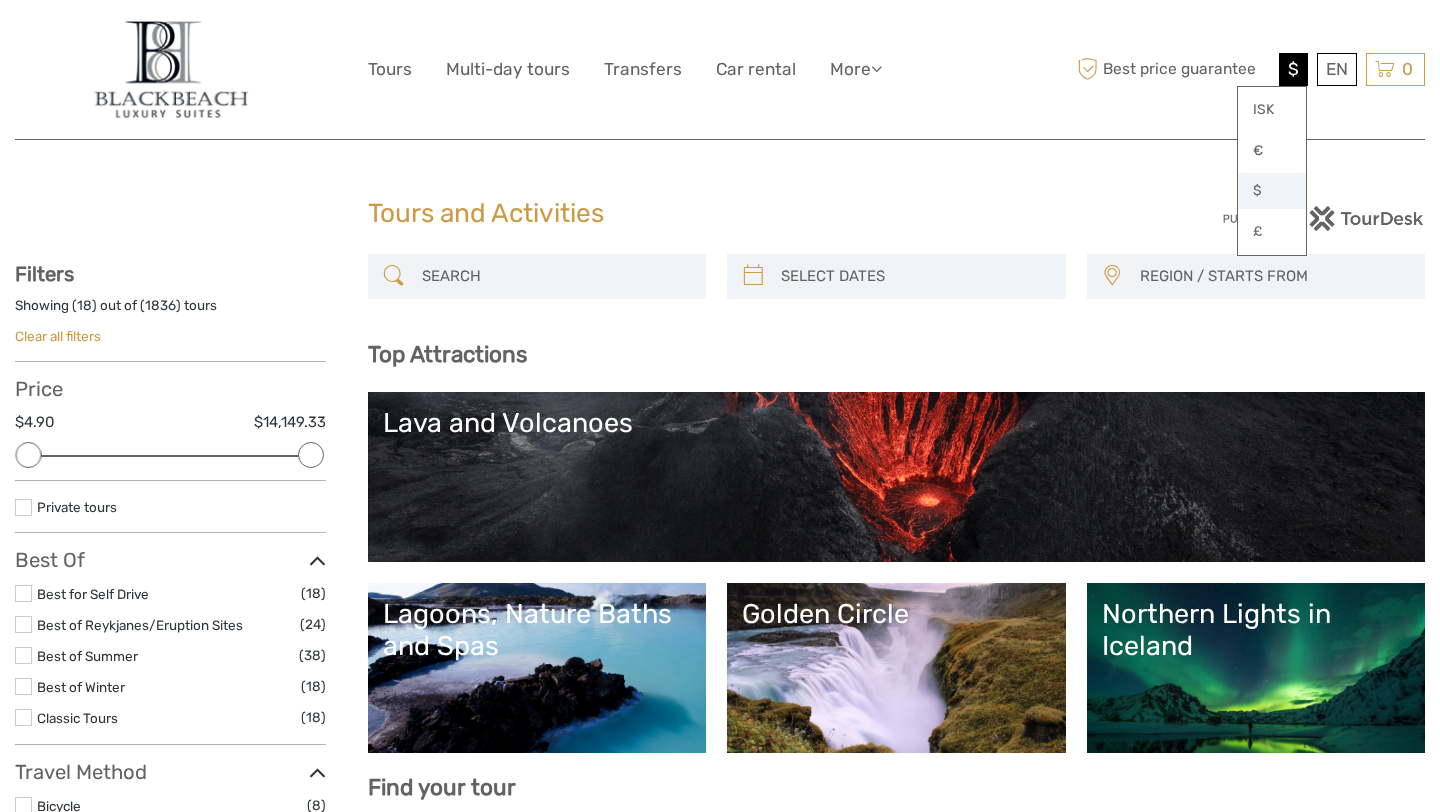 click on "$" at bounding box center (1272, 191) 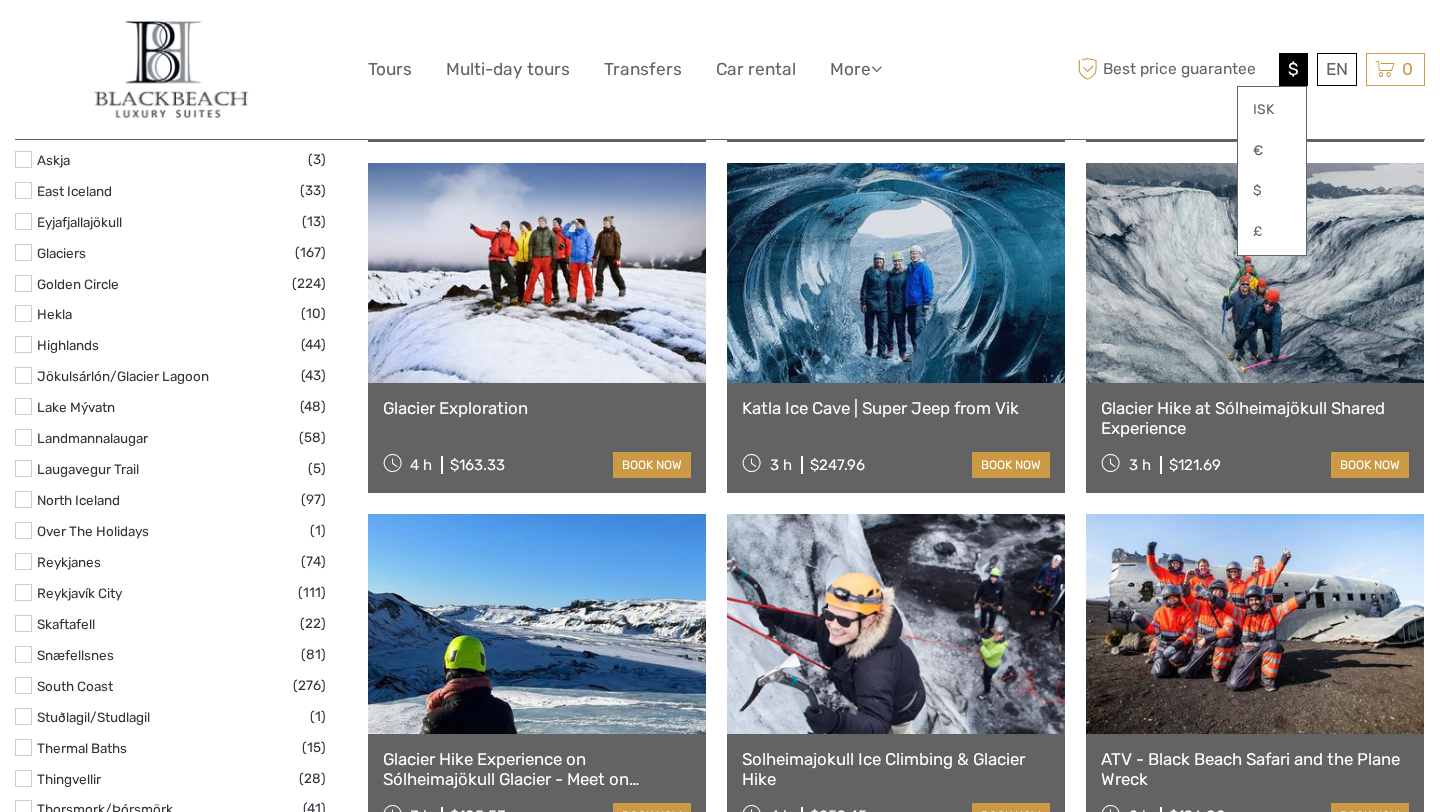 scroll, scrollTop: 1016, scrollLeft: 0, axis: vertical 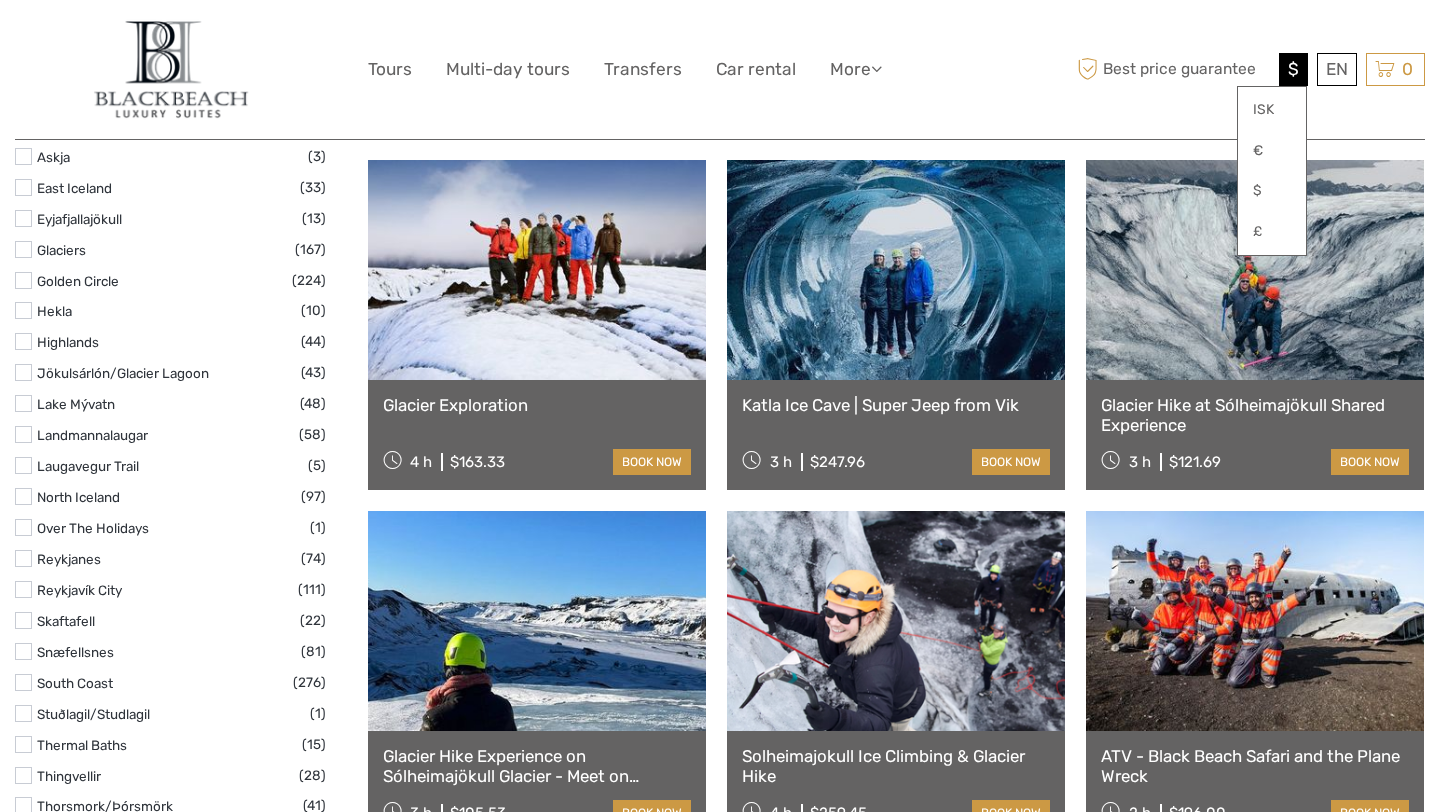 click at bounding box center (23, 682) 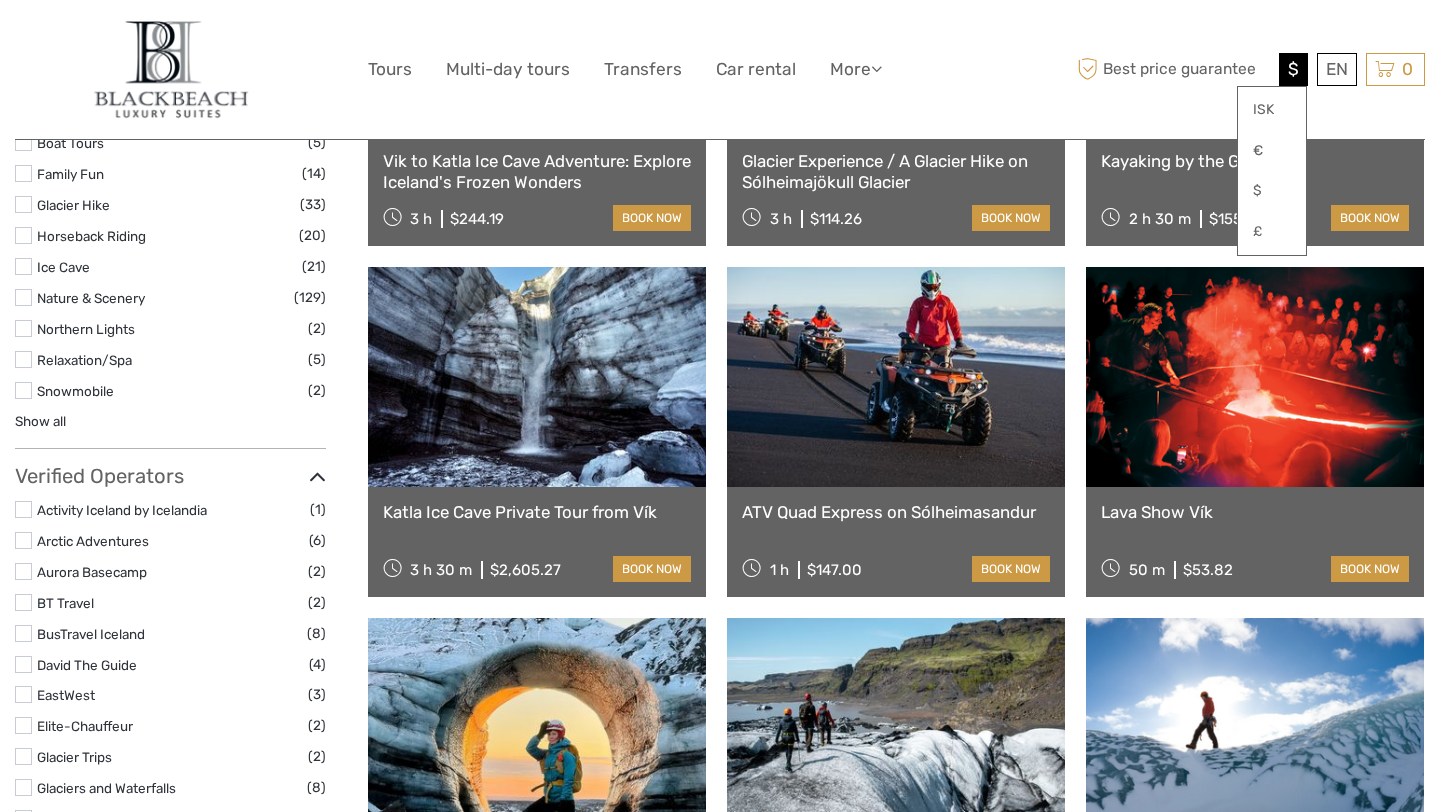 scroll, scrollTop: 1523, scrollLeft: 0, axis: vertical 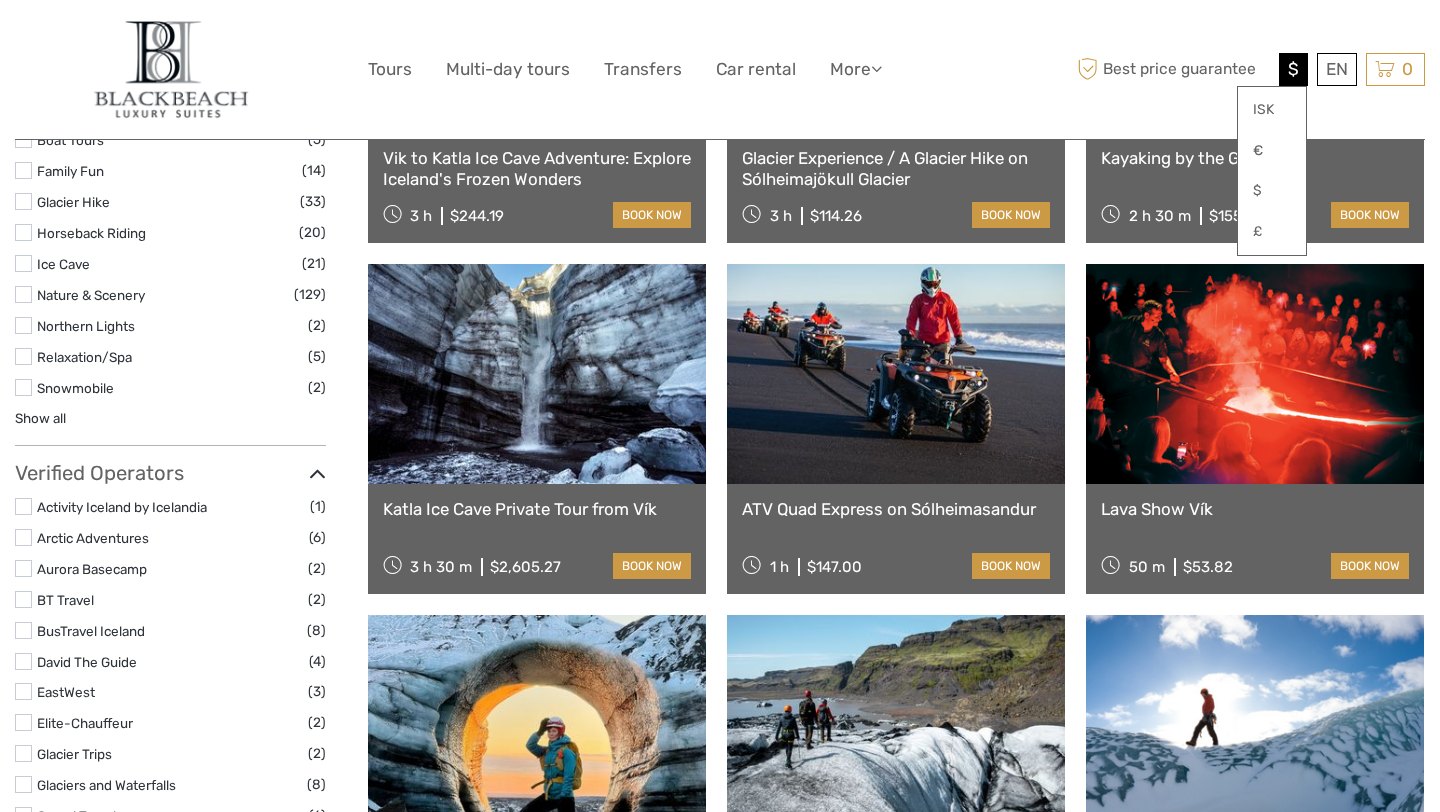 click at bounding box center [1255, 374] 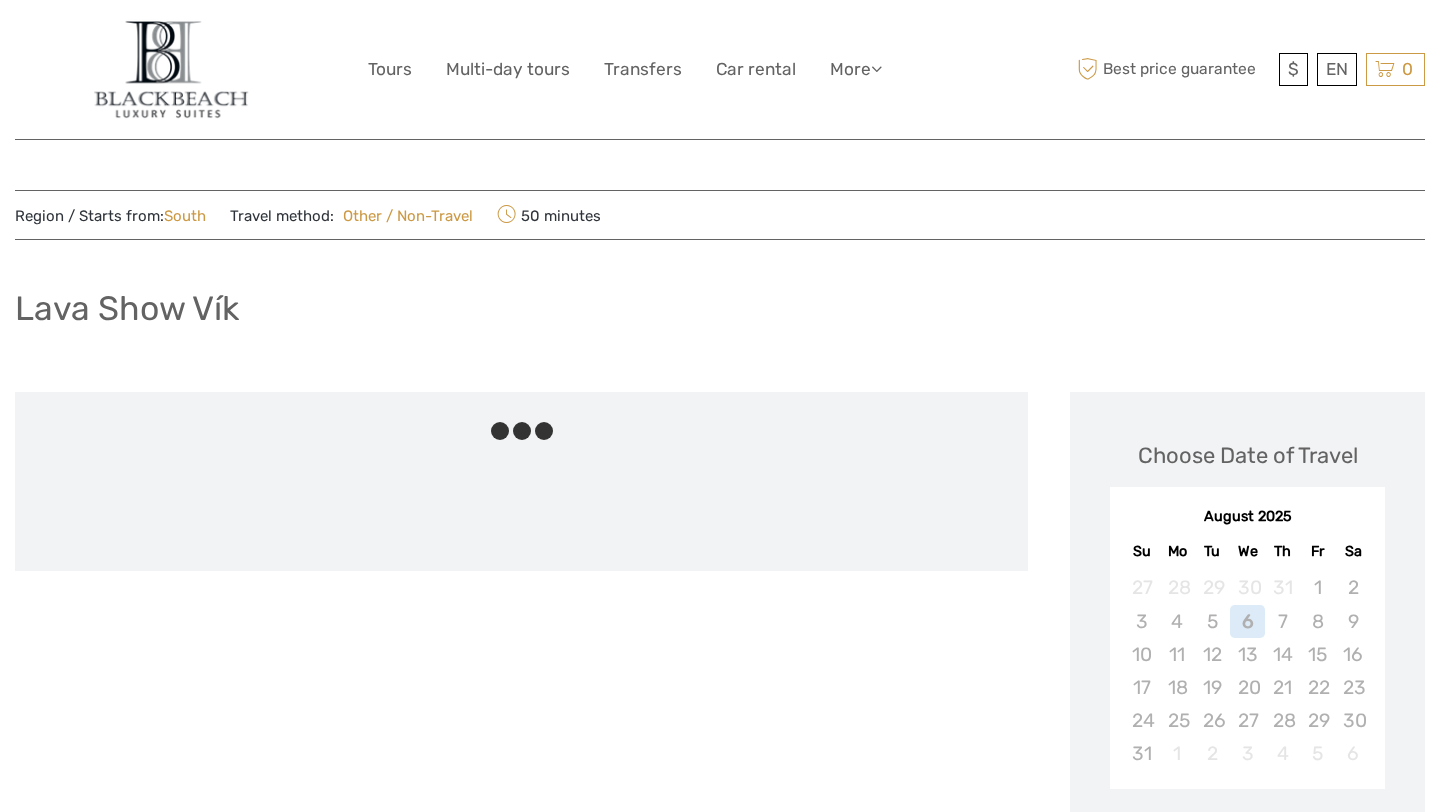 scroll, scrollTop: 0, scrollLeft: 0, axis: both 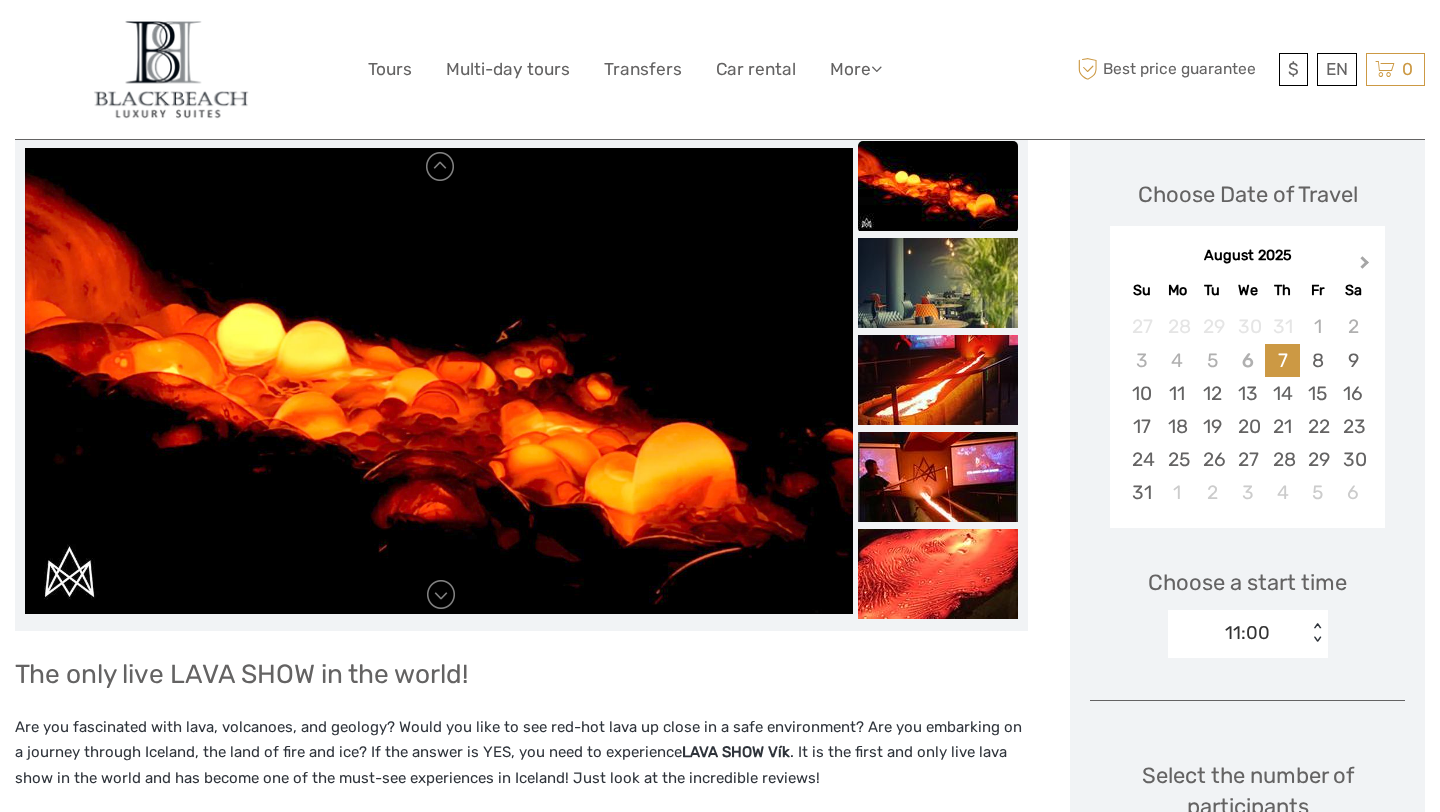click on "Next Month" at bounding box center [1365, 266] 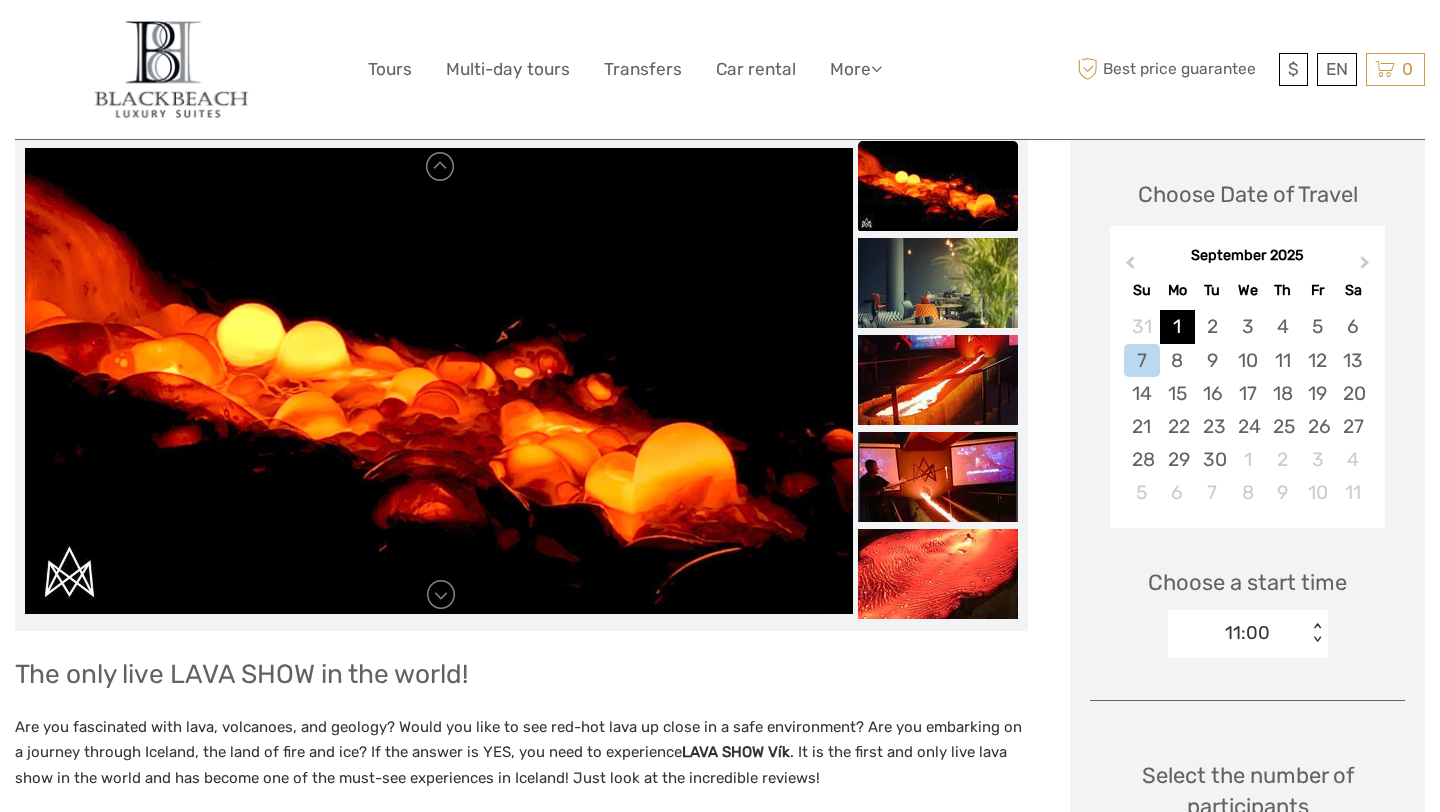 click on "1" at bounding box center (1177, 326) 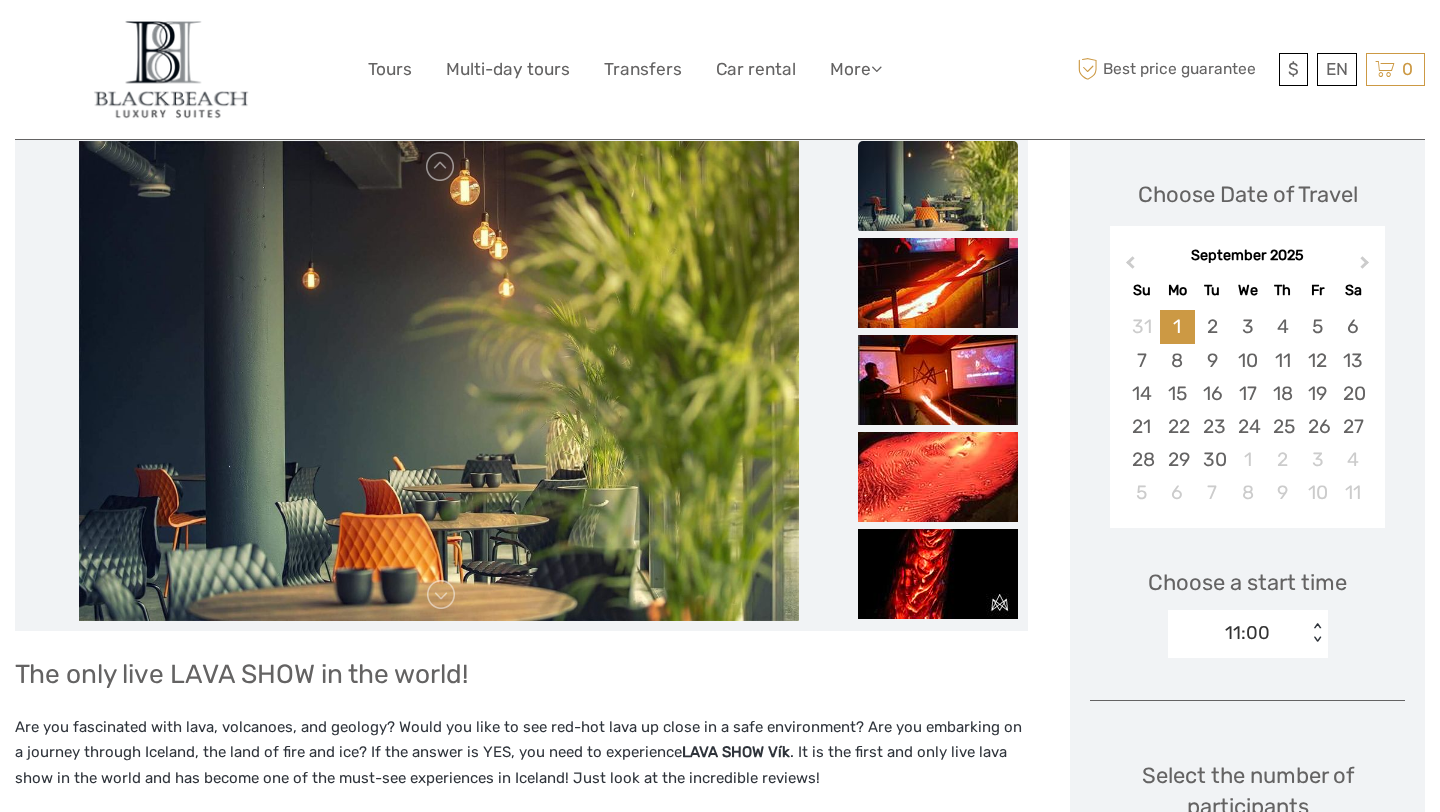 click on "< >" at bounding box center [1316, 633] 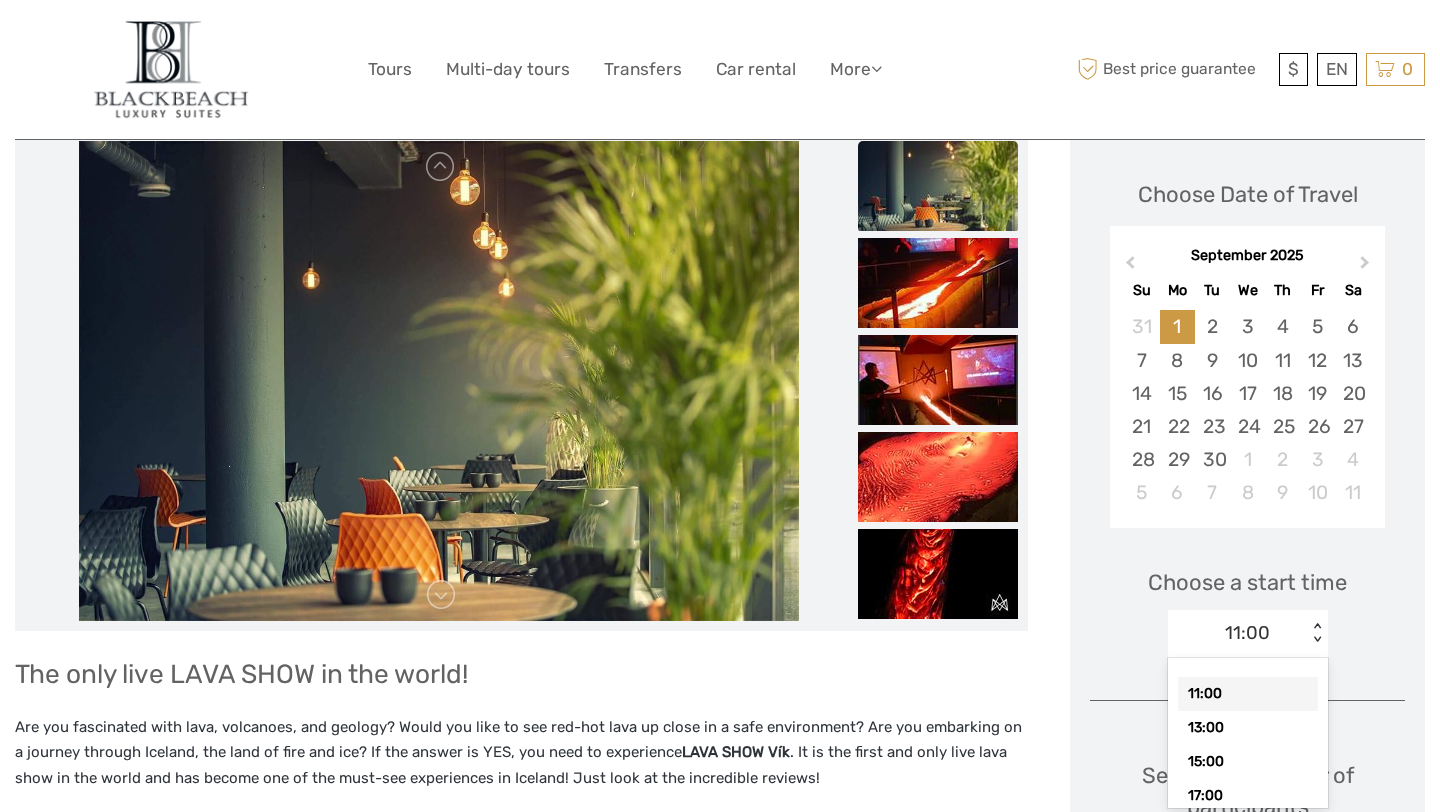 click on "< >" at bounding box center [1316, 633] 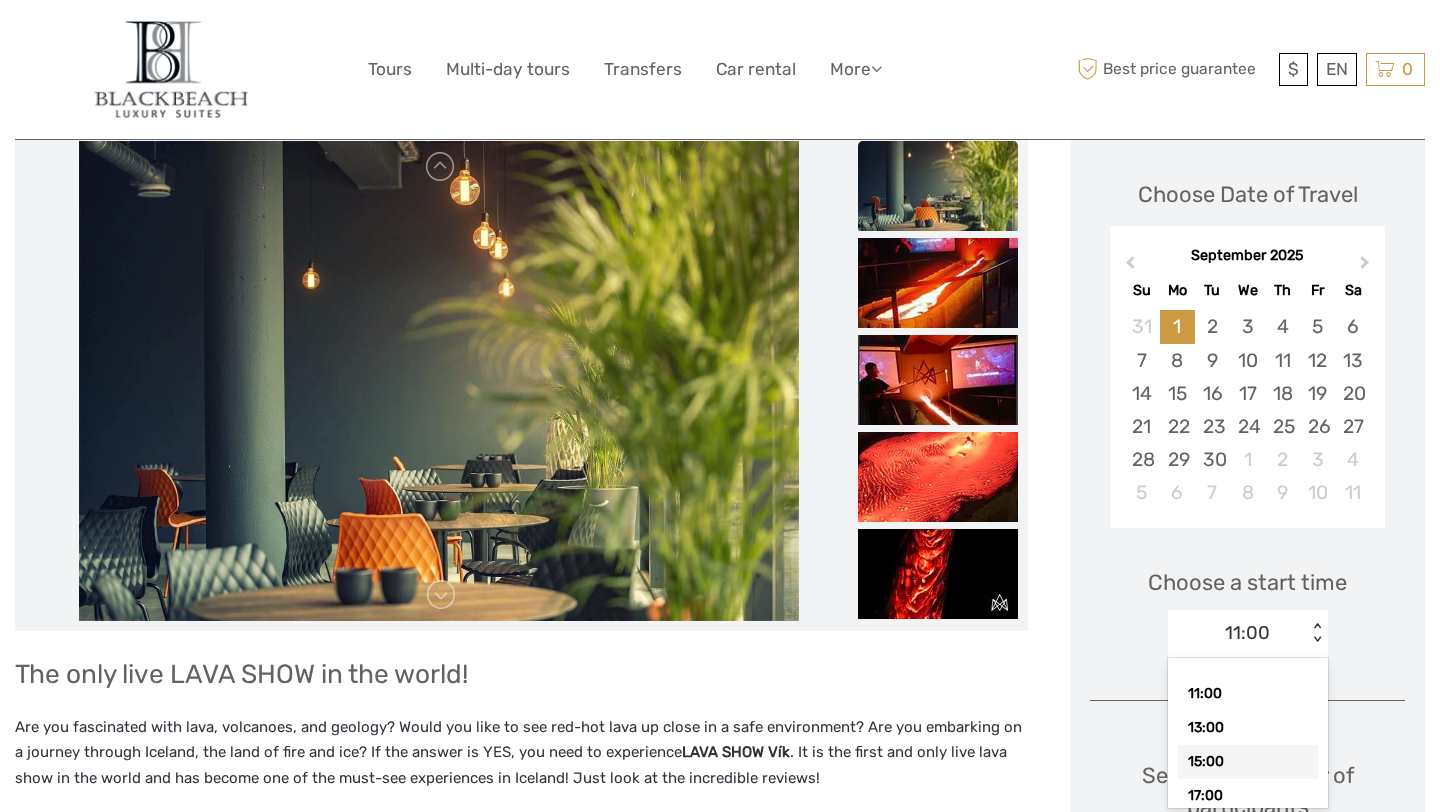 click on "Choose Date of Travel September 2025 Previous Month Next Month September 2025 Su Mo Tu We Th Fr Sa 31 1 2 3 4 5 6 7 8 9 10 11 12 13 14 15 16 17 18 19 20 21 22 23 24 25 26 27 28 29 30 1 2 3 4 5 6 7 8 9 10 11 Choose a start time option 15:00 focused, 3 of 5. 5 results available. Use Up and Down to choose options, press Enter to select the currently focused option, press Escape to exit the menu, press Tab to select the option and exit the menu. 11:00 < > 11:00 13:00 15:00 17:00 19:00 Select the number of participants (min. 1 participant) Adults 13+ 13+ years $53.82 - 1 + Children 1 - 12 years $29.32 - 0 + Back Stage Tour (per person) $20.34 Choose < > An exclusive piece of lava from the show (giftwrapped) - prebooking discount $14.62 Choose < > Lava cocktail (Eldgos) served in a can - prebooking discount $10.54 Choose < > Total :  $53.82 Best price guarantee ADD TO CART EXPRESS CHECKOUT" at bounding box center (1247, 788) 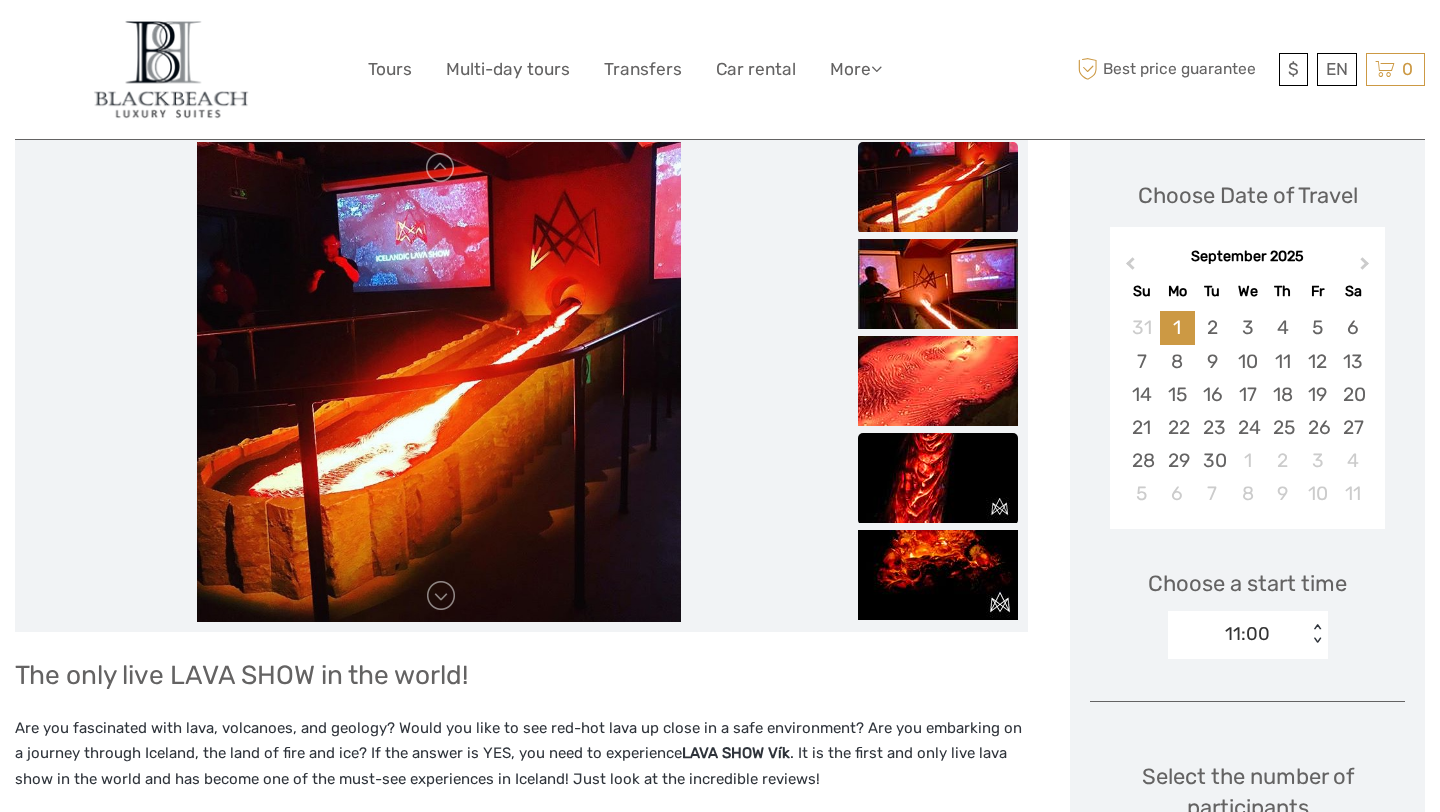 scroll, scrollTop: 0, scrollLeft: 0, axis: both 